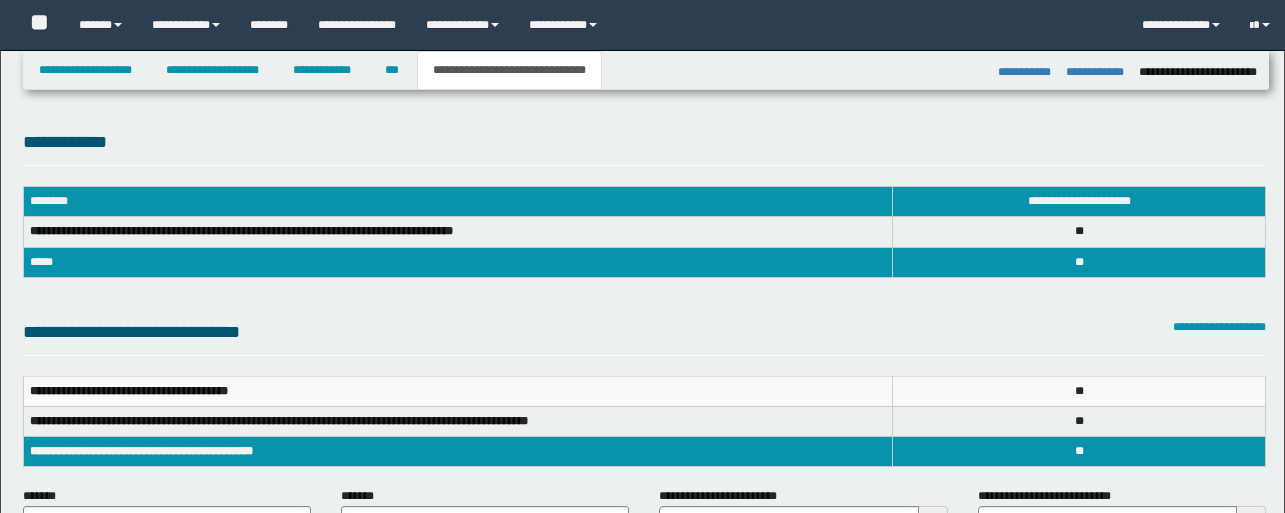 select on "*" 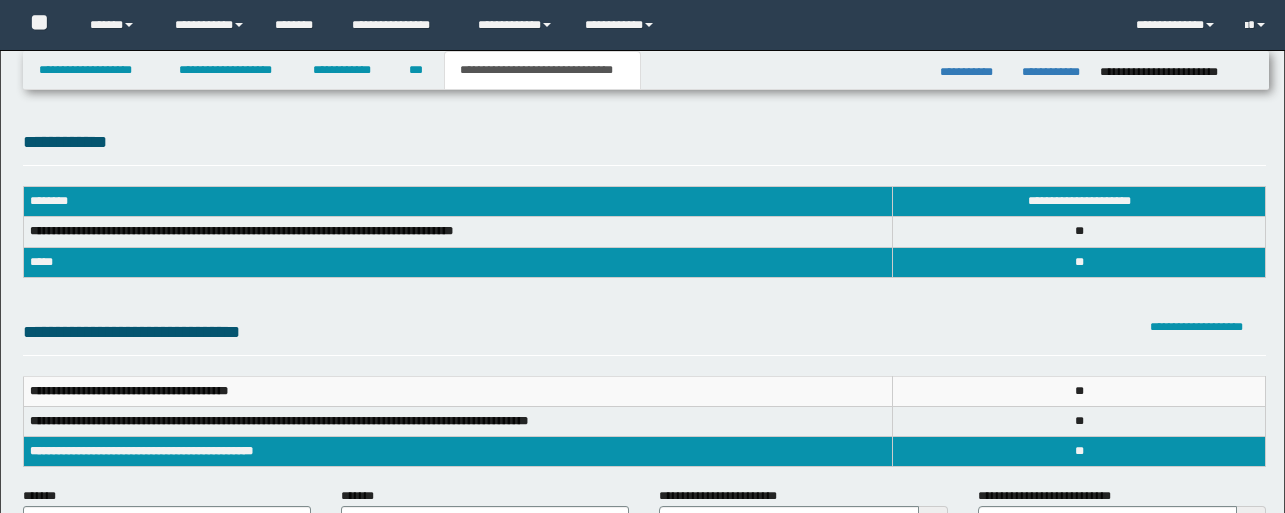 scroll, scrollTop: 1401, scrollLeft: 0, axis: vertical 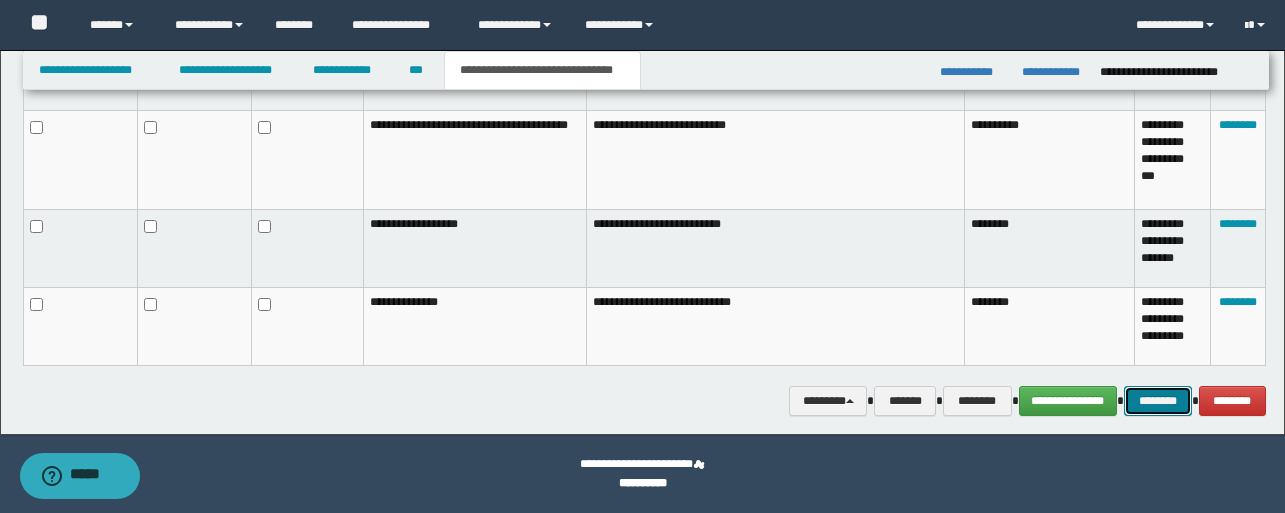 click on "********" at bounding box center (1158, 401) 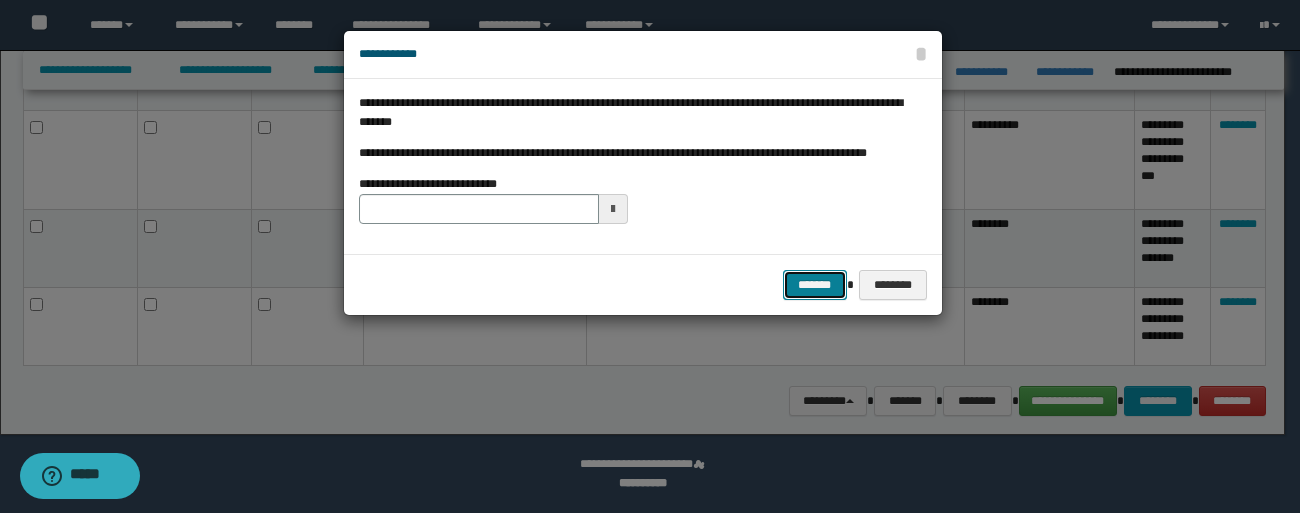 click on "*******" at bounding box center (815, 285) 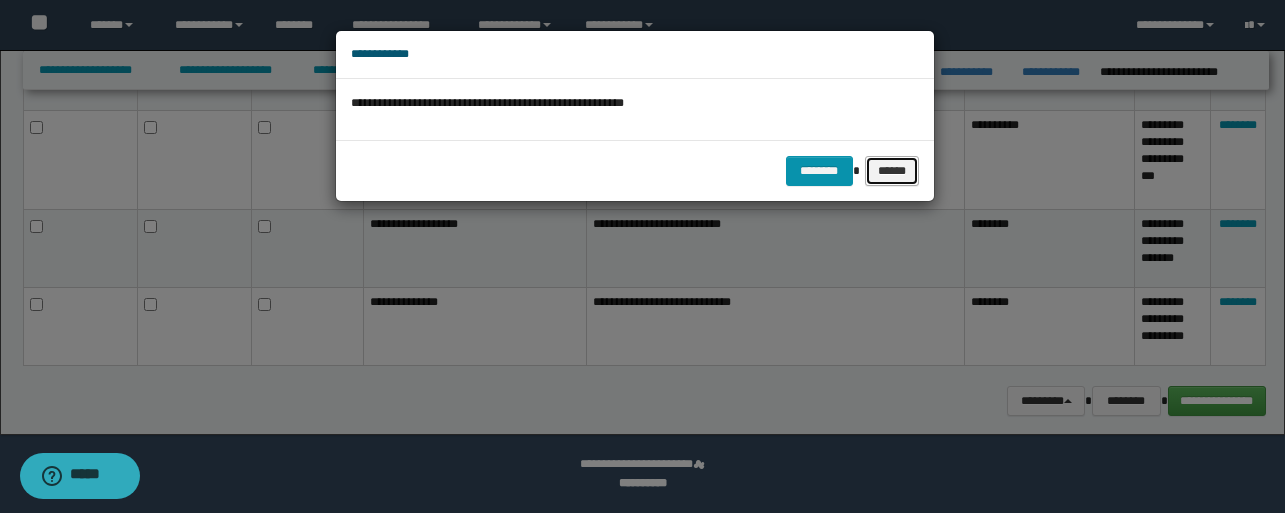 click on "******" at bounding box center [892, 171] 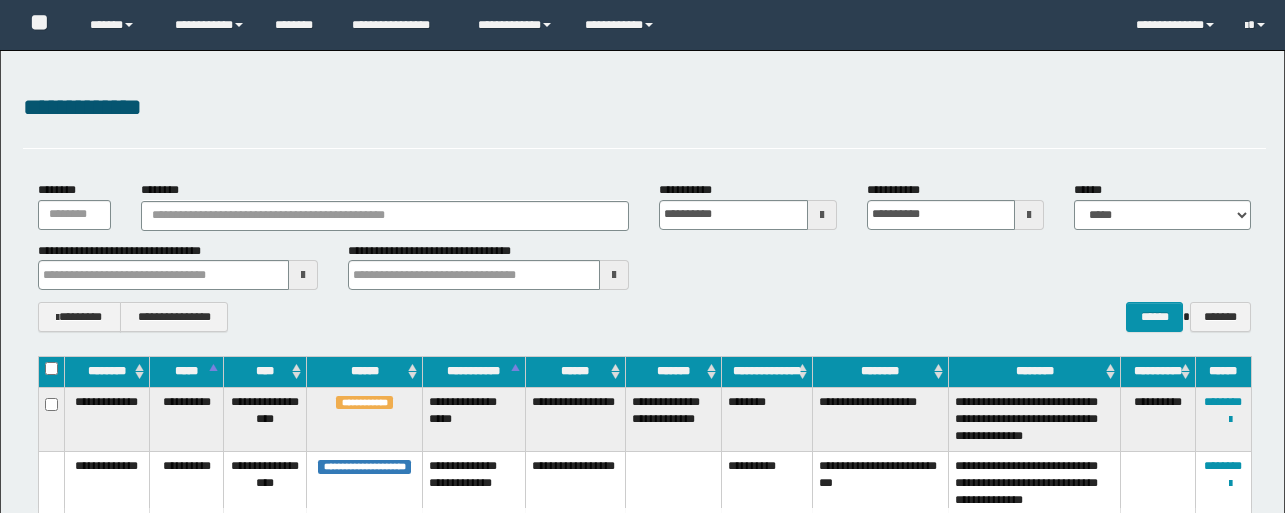 scroll, scrollTop: 280, scrollLeft: 0, axis: vertical 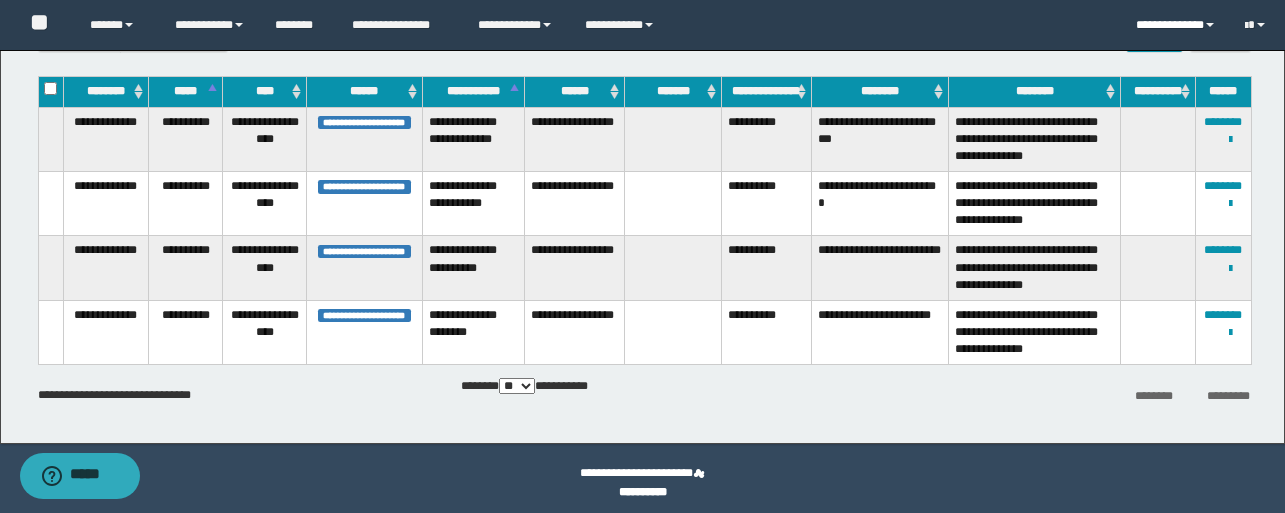 click on "**********" at bounding box center (1175, 25) 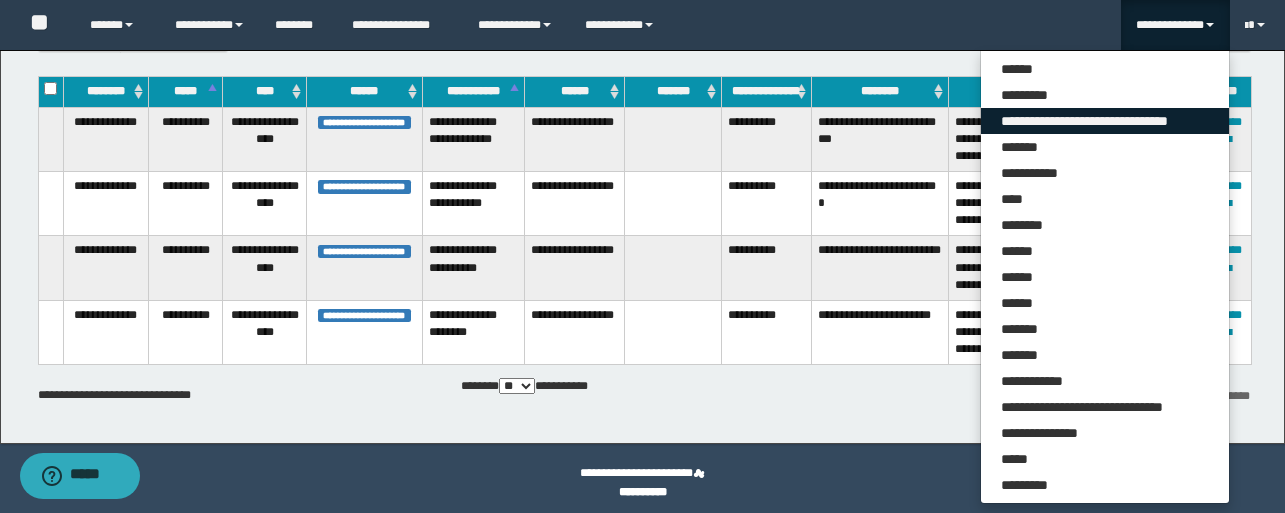 click on "**********" at bounding box center [1105, 121] 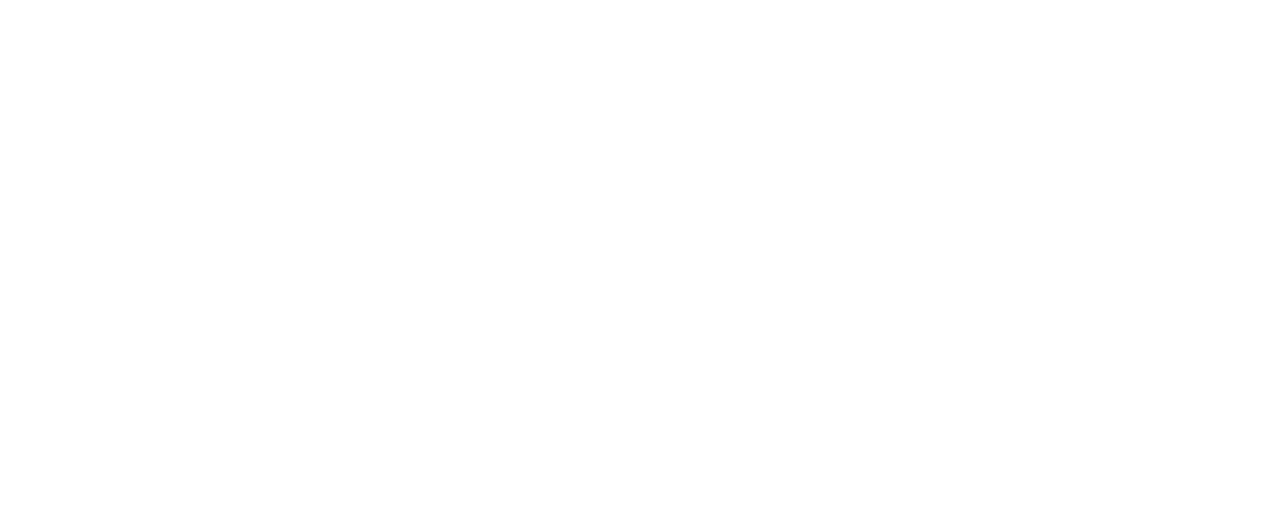 scroll, scrollTop: 32, scrollLeft: 0, axis: vertical 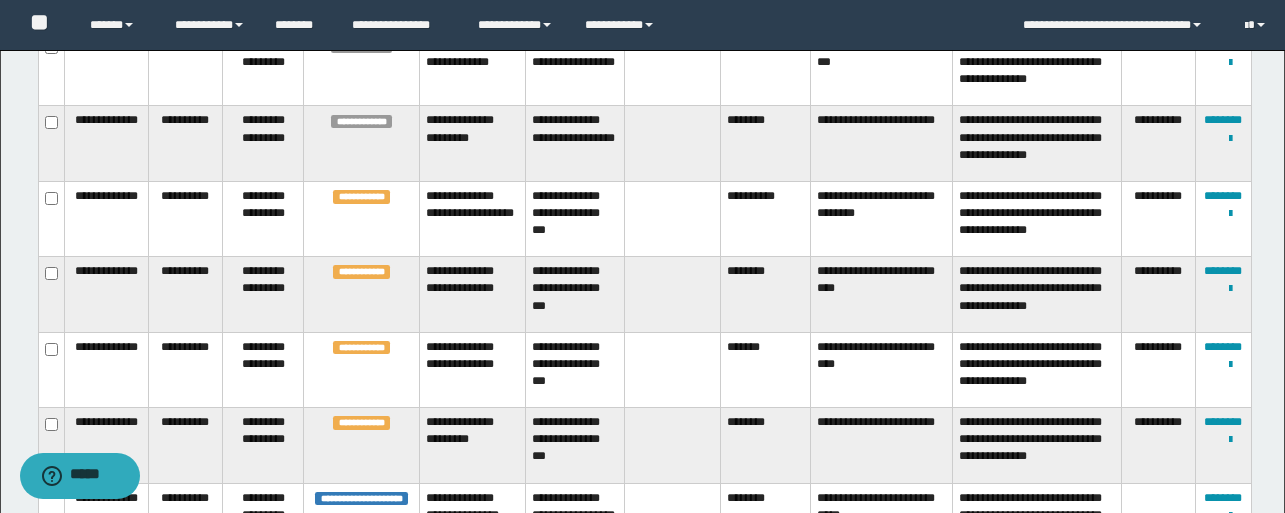 click on "**********" at bounding box center (765, 218) 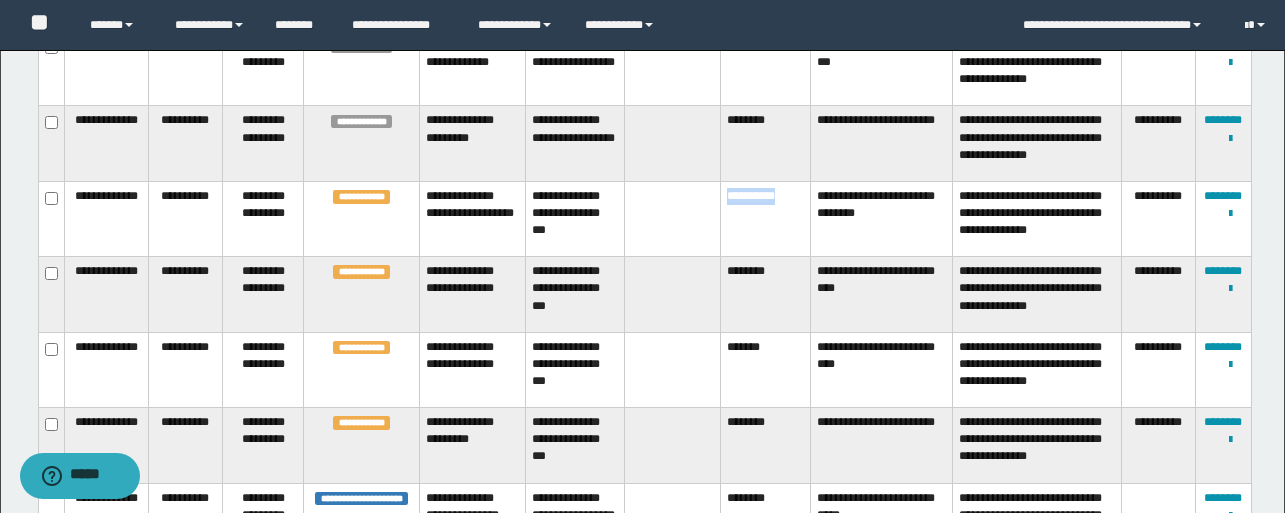 click on "**********" at bounding box center [765, 218] 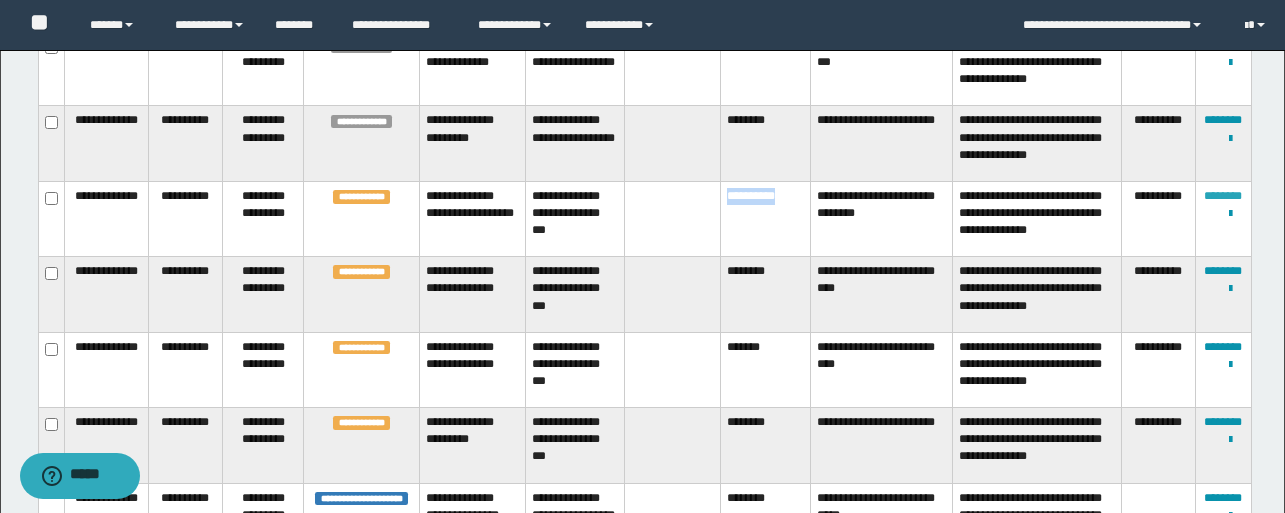 click on "********" at bounding box center [1223, 196] 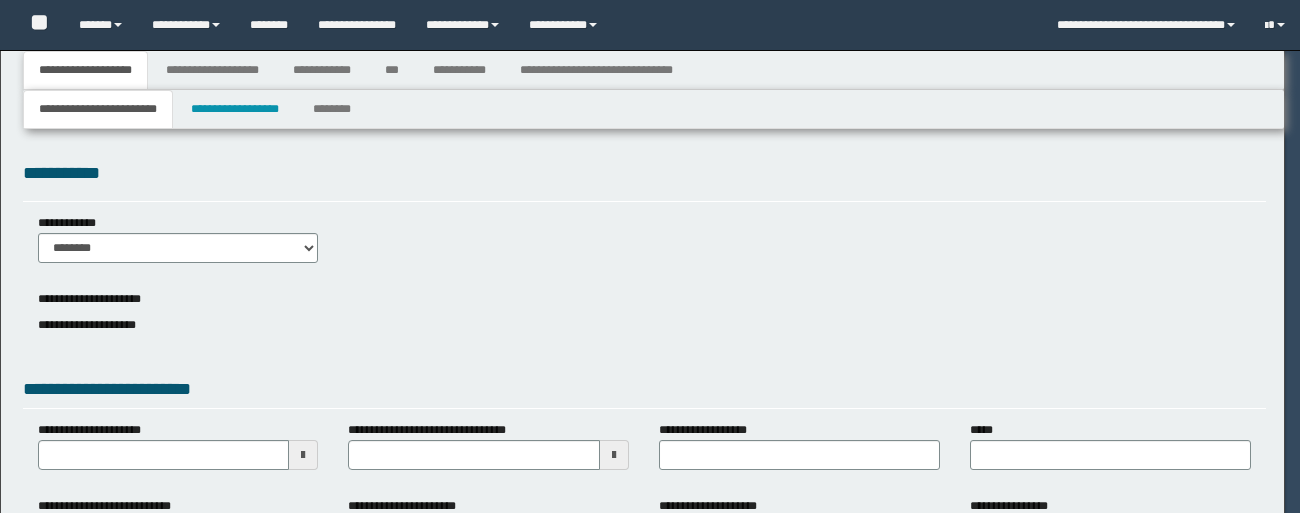 select on "*" 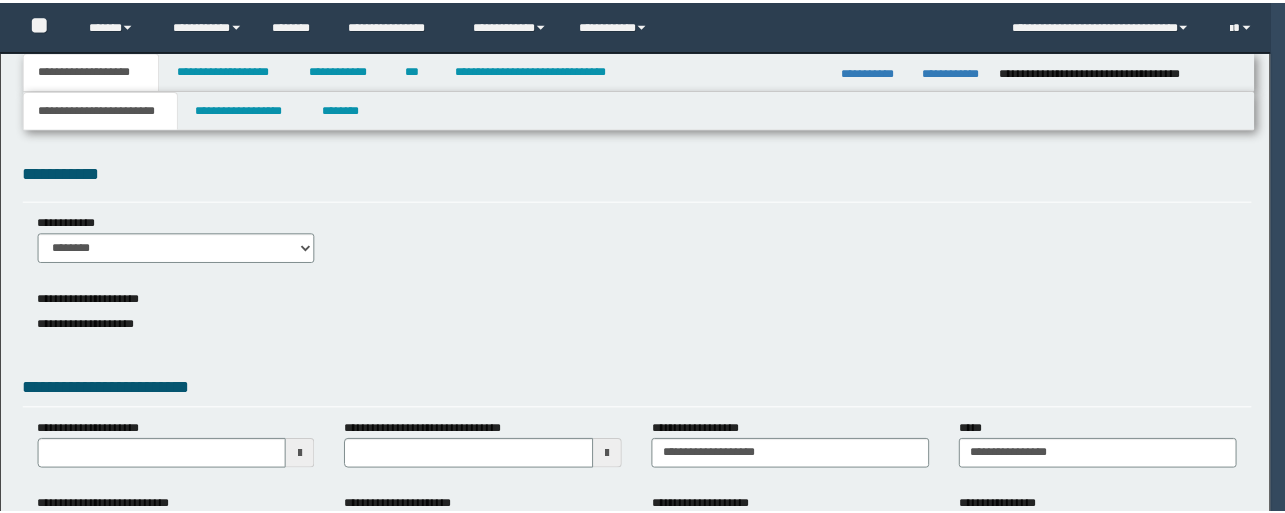 scroll, scrollTop: 0, scrollLeft: 0, axis: both 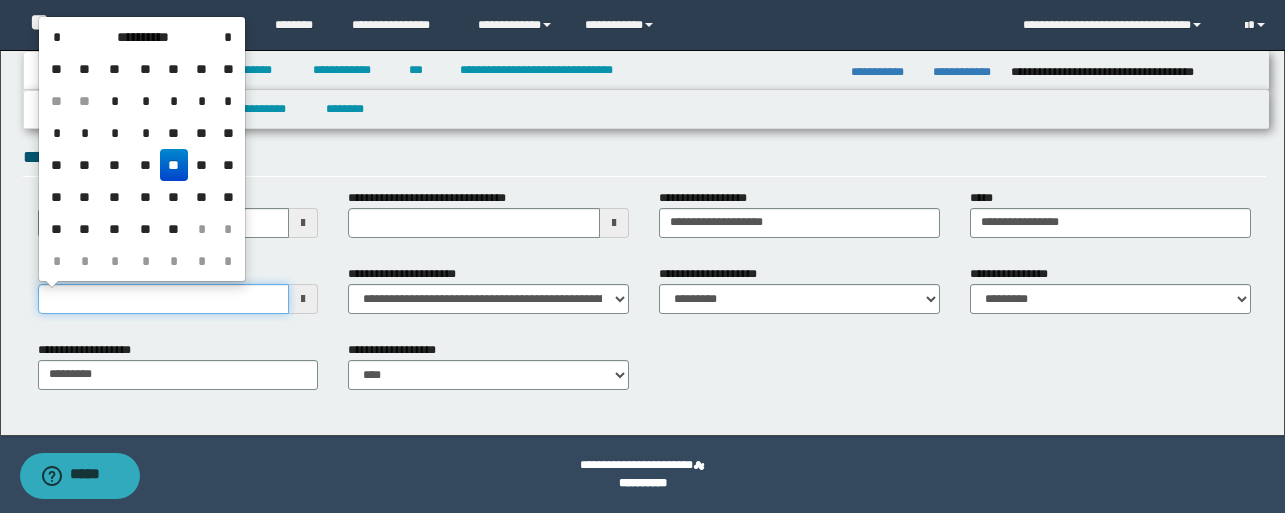 click on "**********" at bounding box center [164, 299] 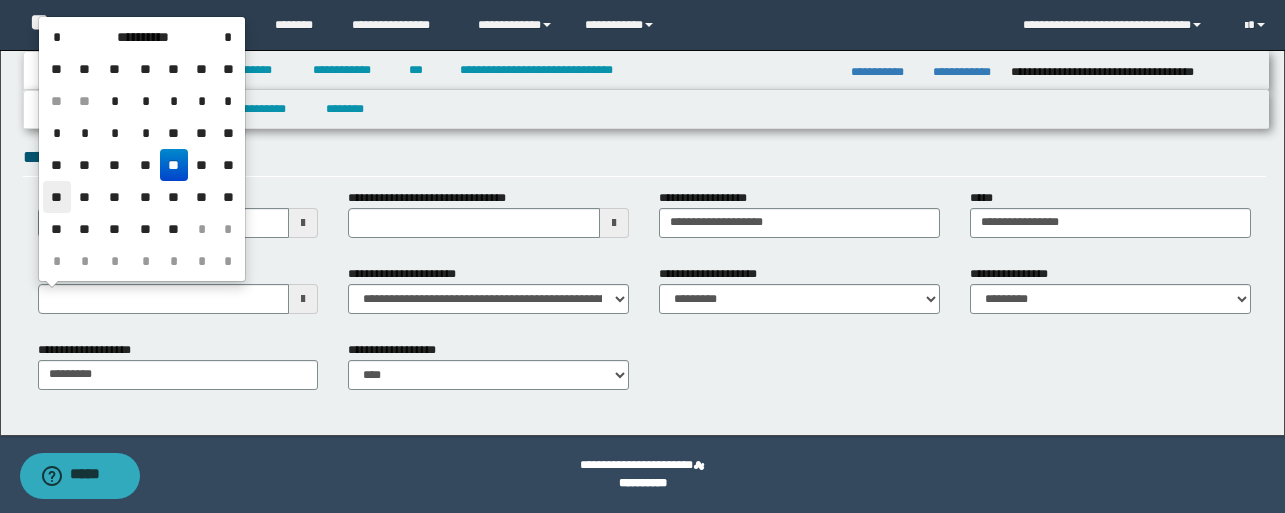 click on "**" at bounding box center [57, 197] 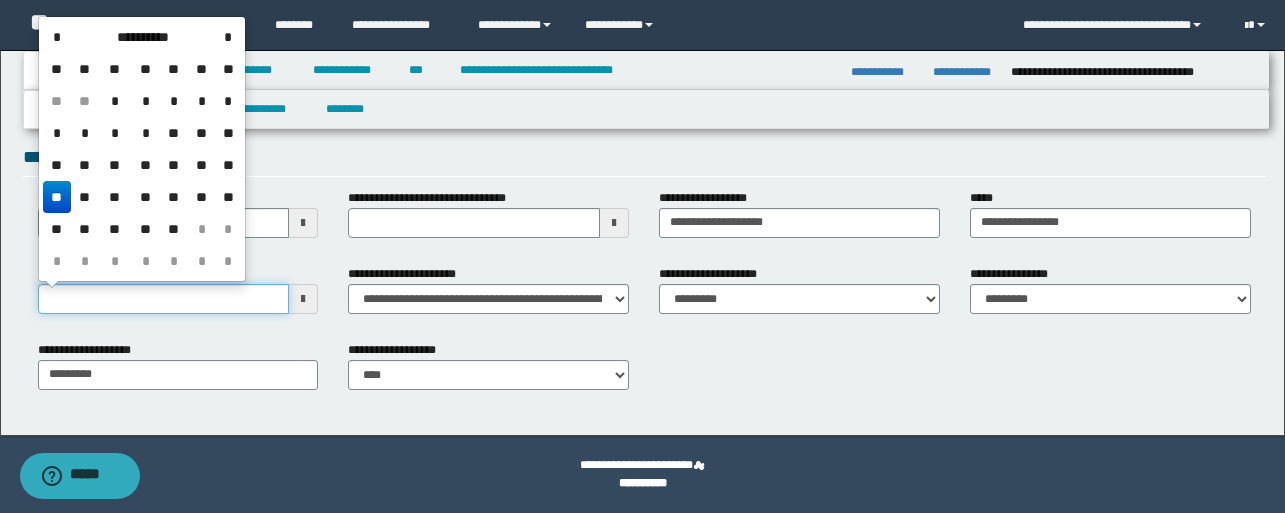 click on "**********" at bounding box center (164, 299) 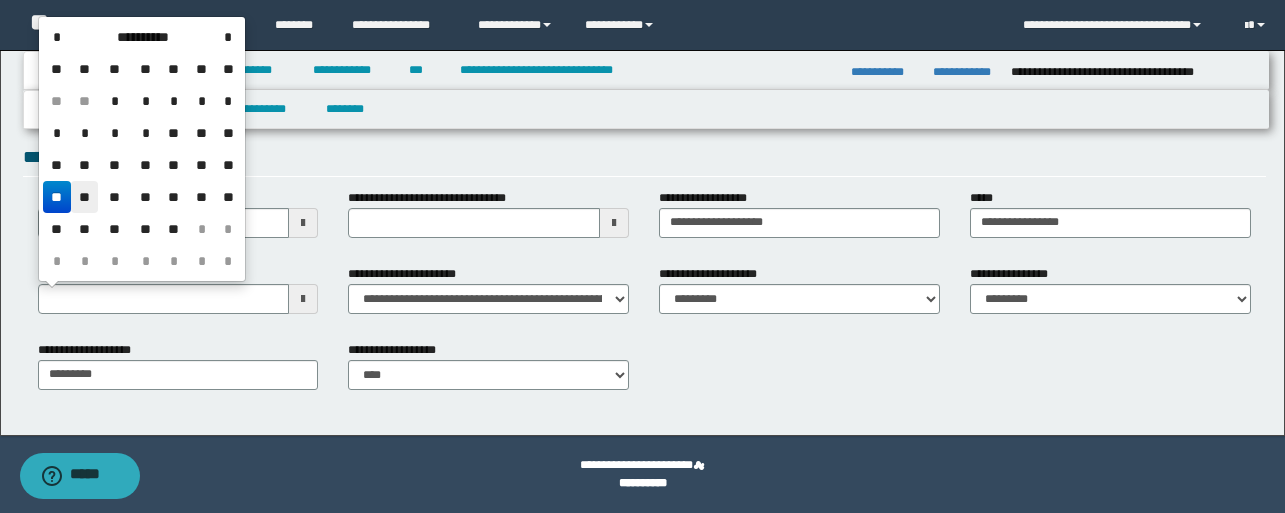 click on "**" at bounding box center (85, 197) 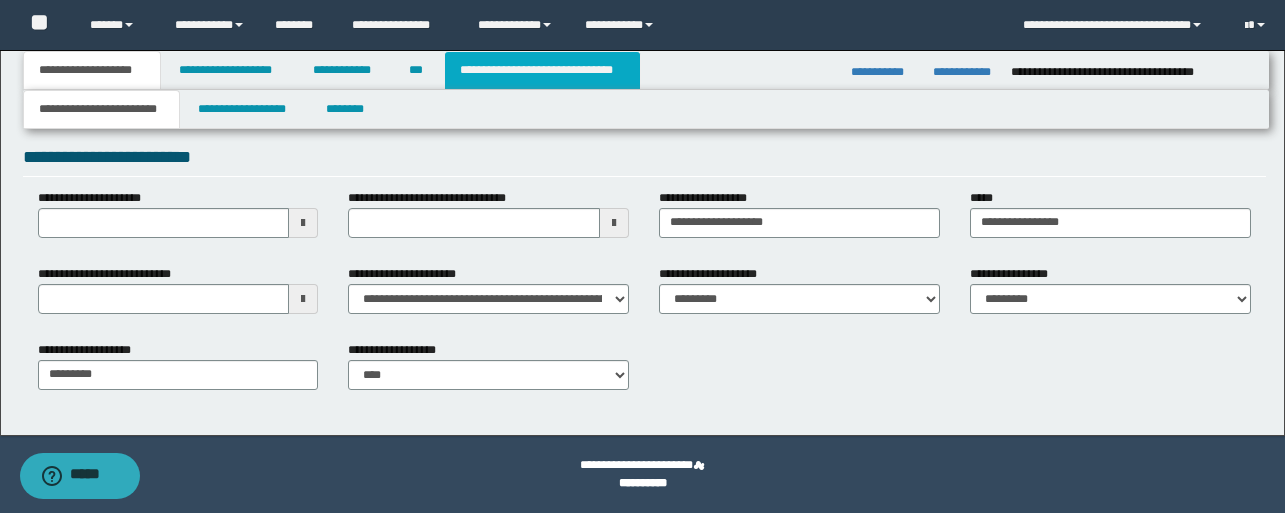 click on "**********" at bounding box center [542, 70] 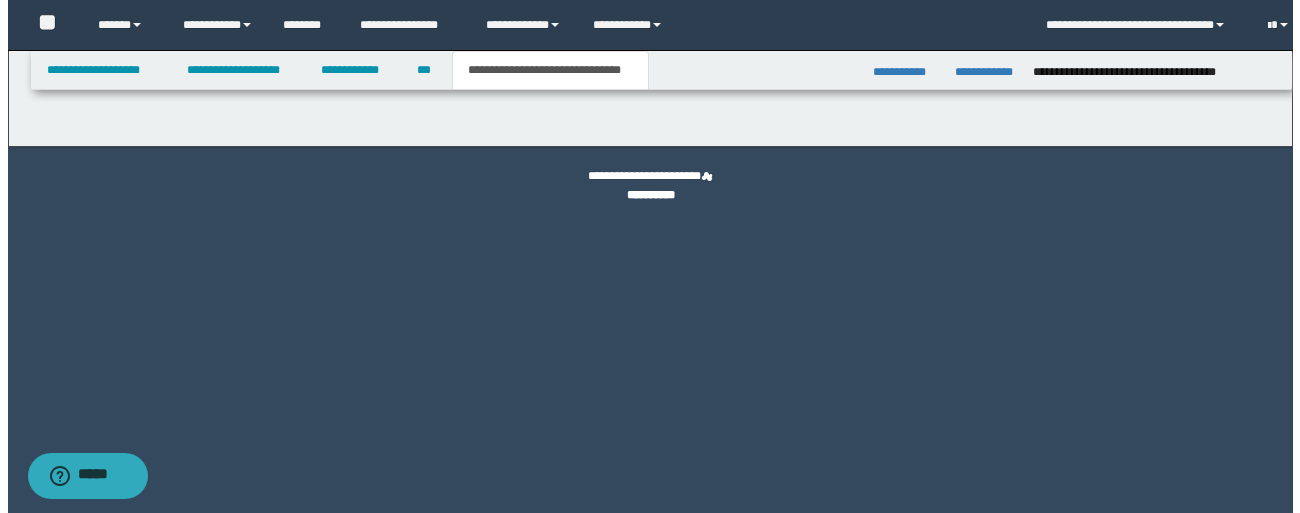 scroll, scrollTop: 0, scrollLeft: 0, axis: both 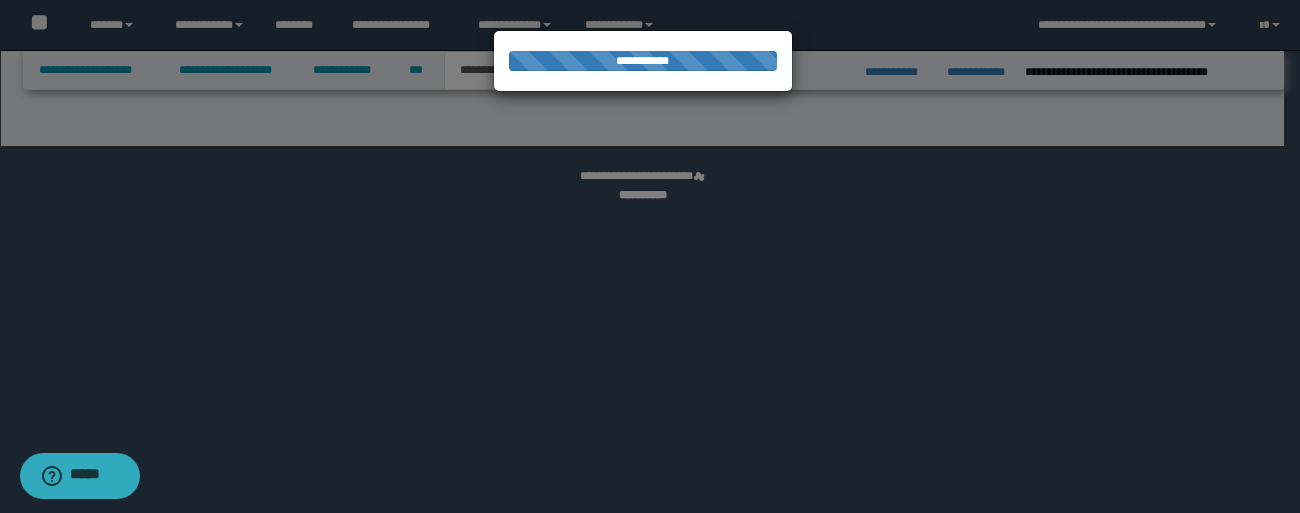 select on "*" 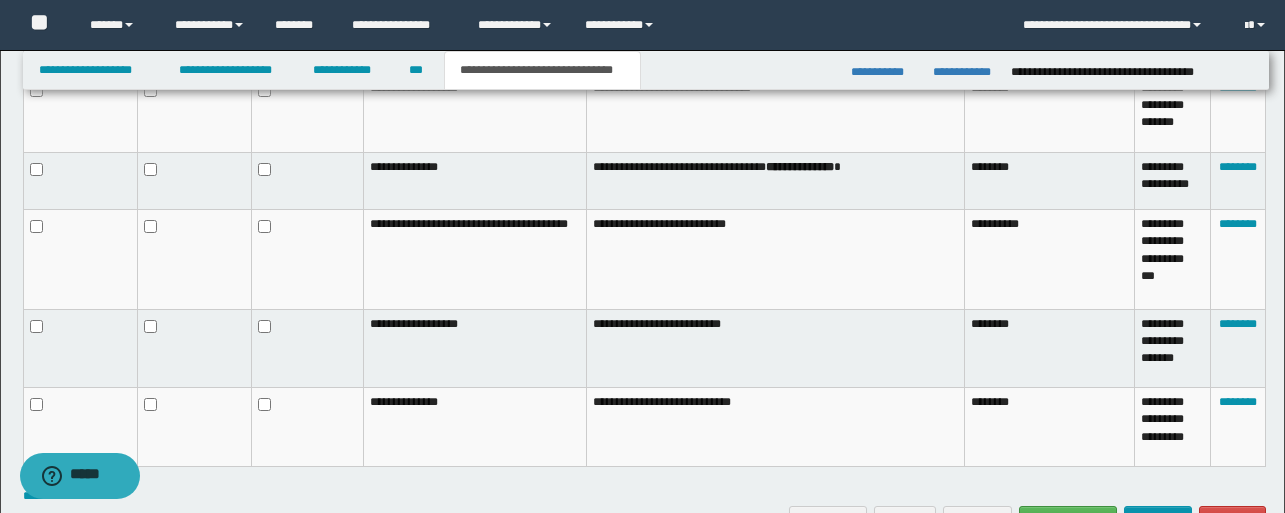 scroll, scrollTop: 1307, scrollLeft: 0, axis: vertical 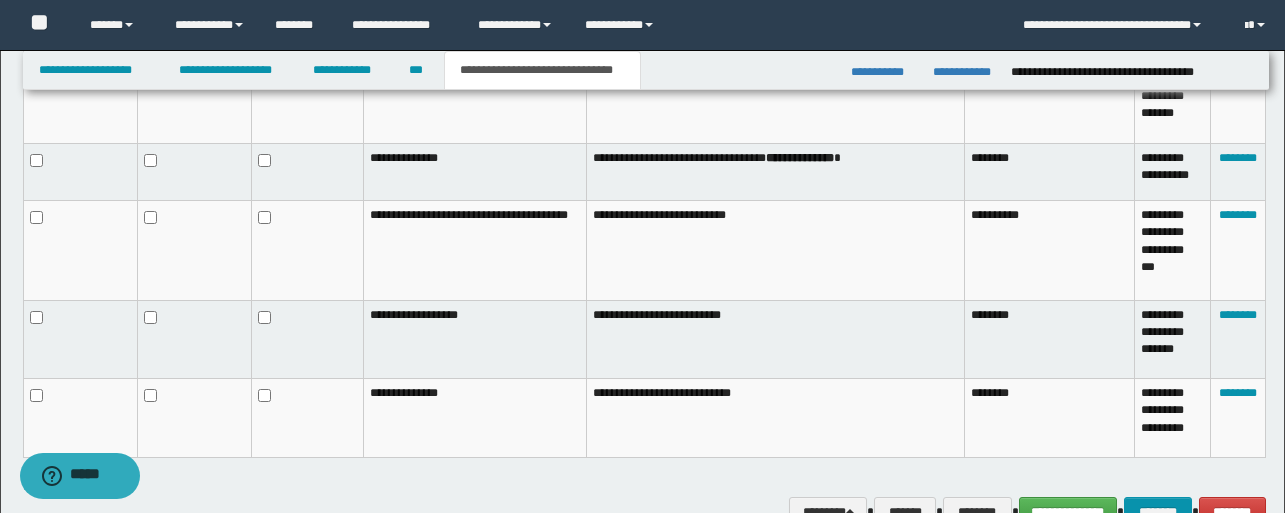 click on "**********" at bounding box center [474, 339] 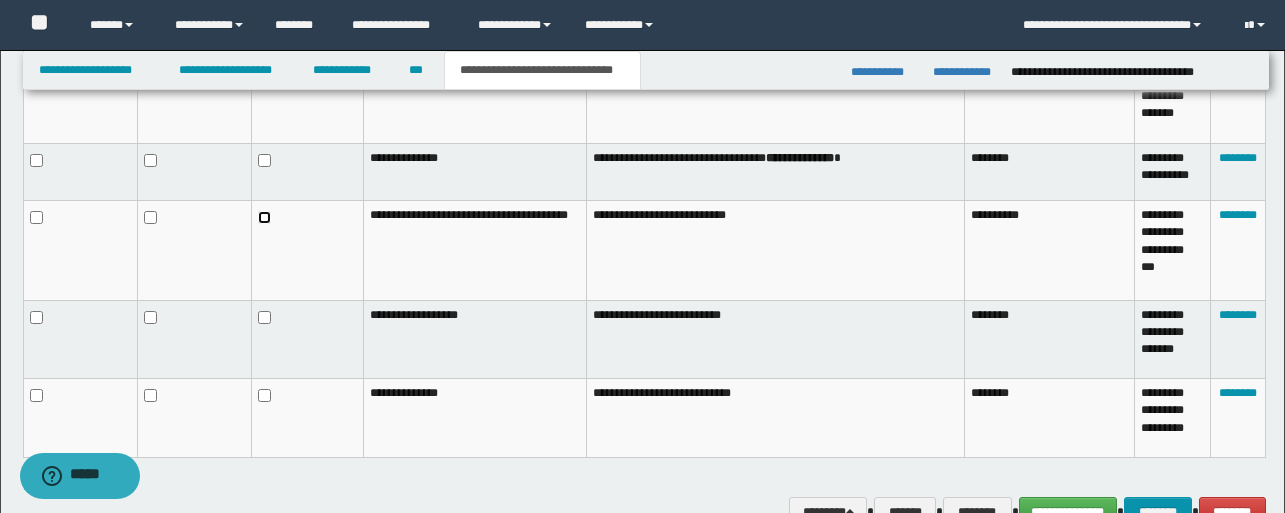 scroll, scrollTop: 1417, scrollLeft: 0, axis: vertical 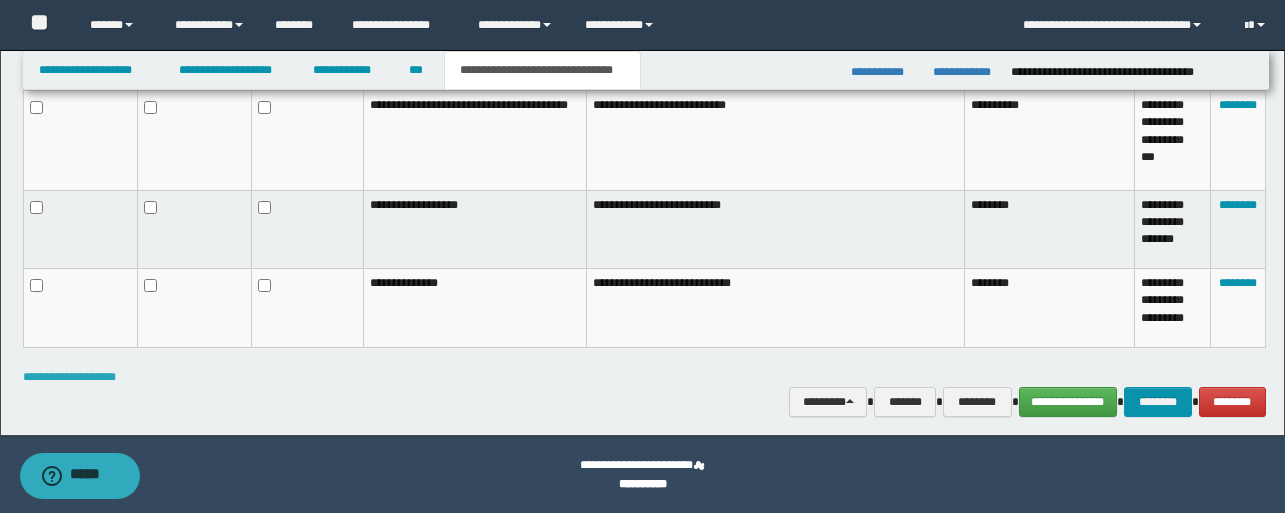 click on "**********" at bounding box center [69, 377] 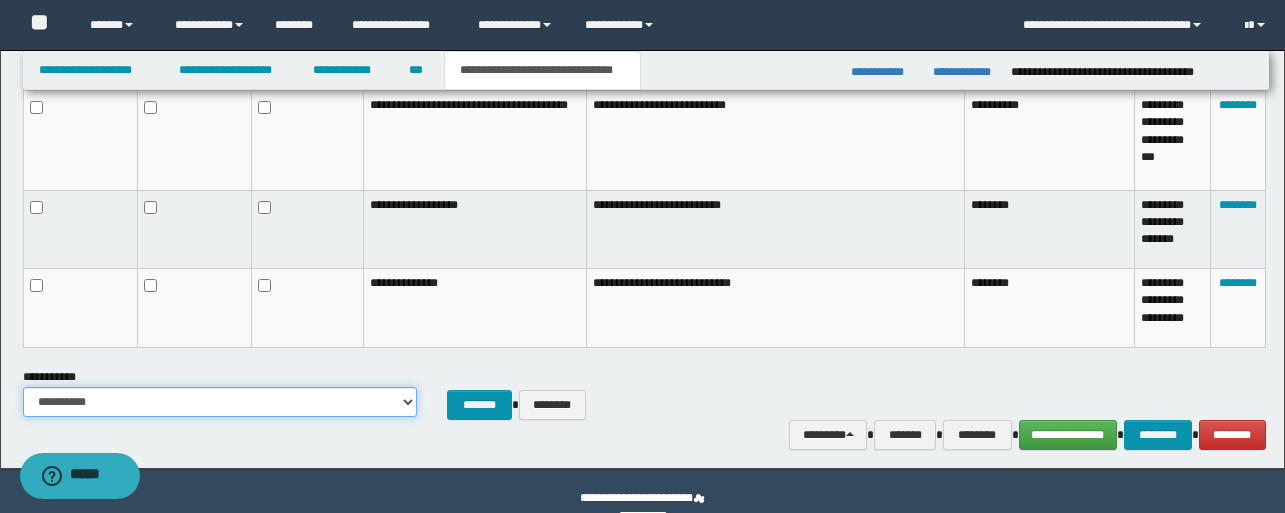 click on "**********" at bounding box center (220, 402) 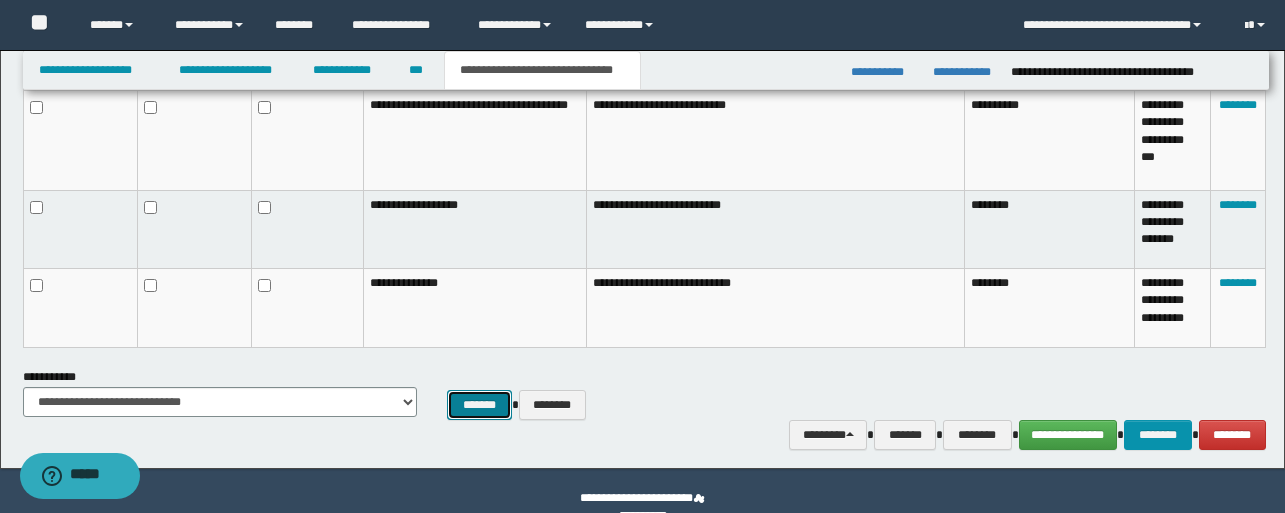 click on "*******" at bounding box center (479, 405) 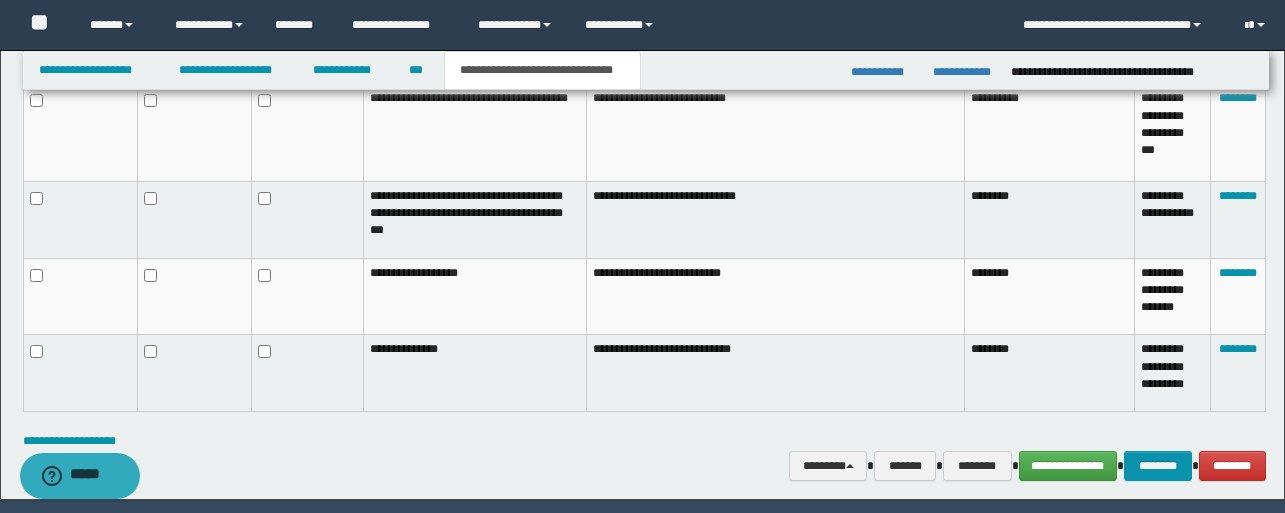 click at bounding box center [195, 219] 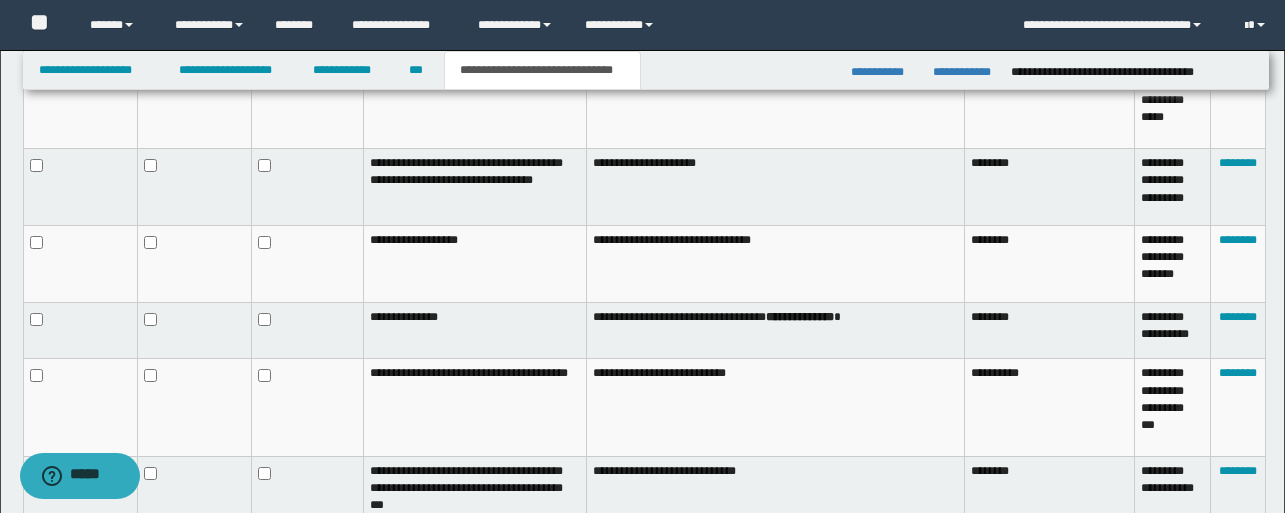 scroll, scrollTop: 1141, scrollLeft: 0, axis: vertical 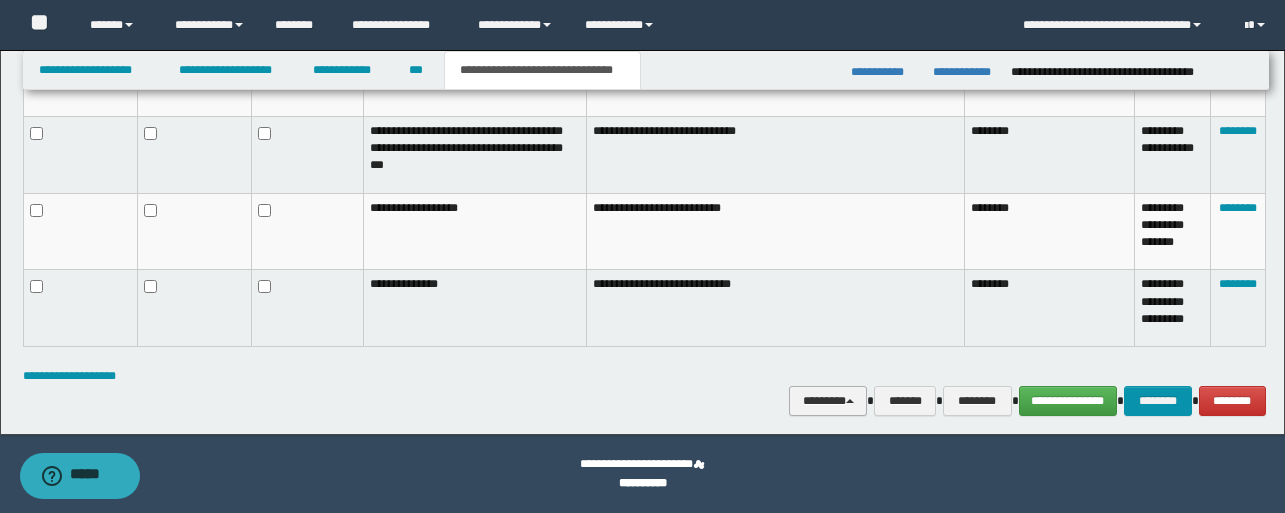 click on "********" at bounding box center (828, 401) 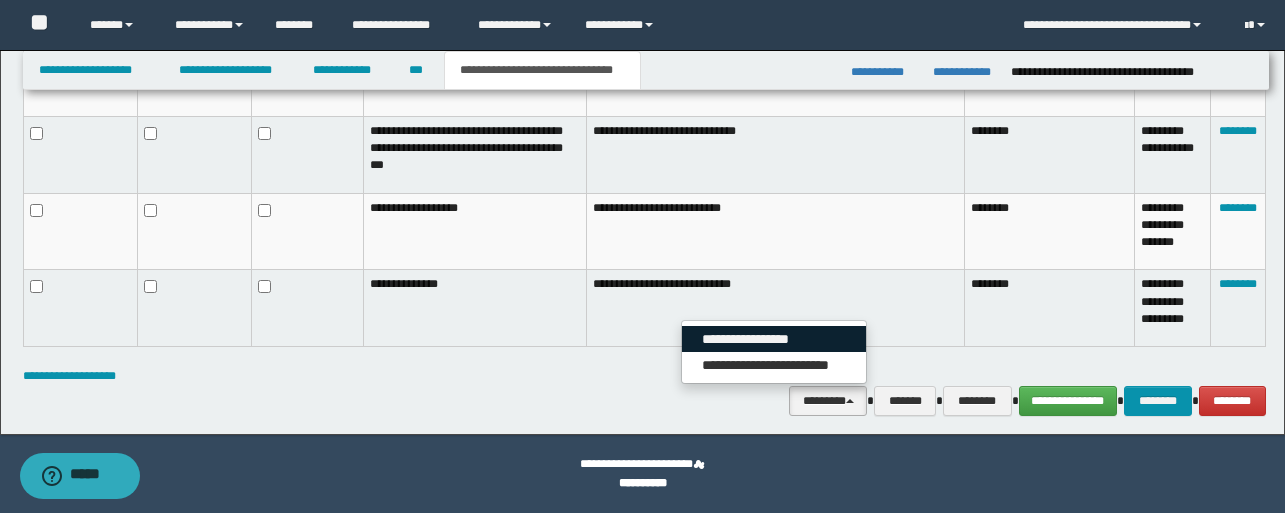 click on "**********" at bounding box center [774, 339] 